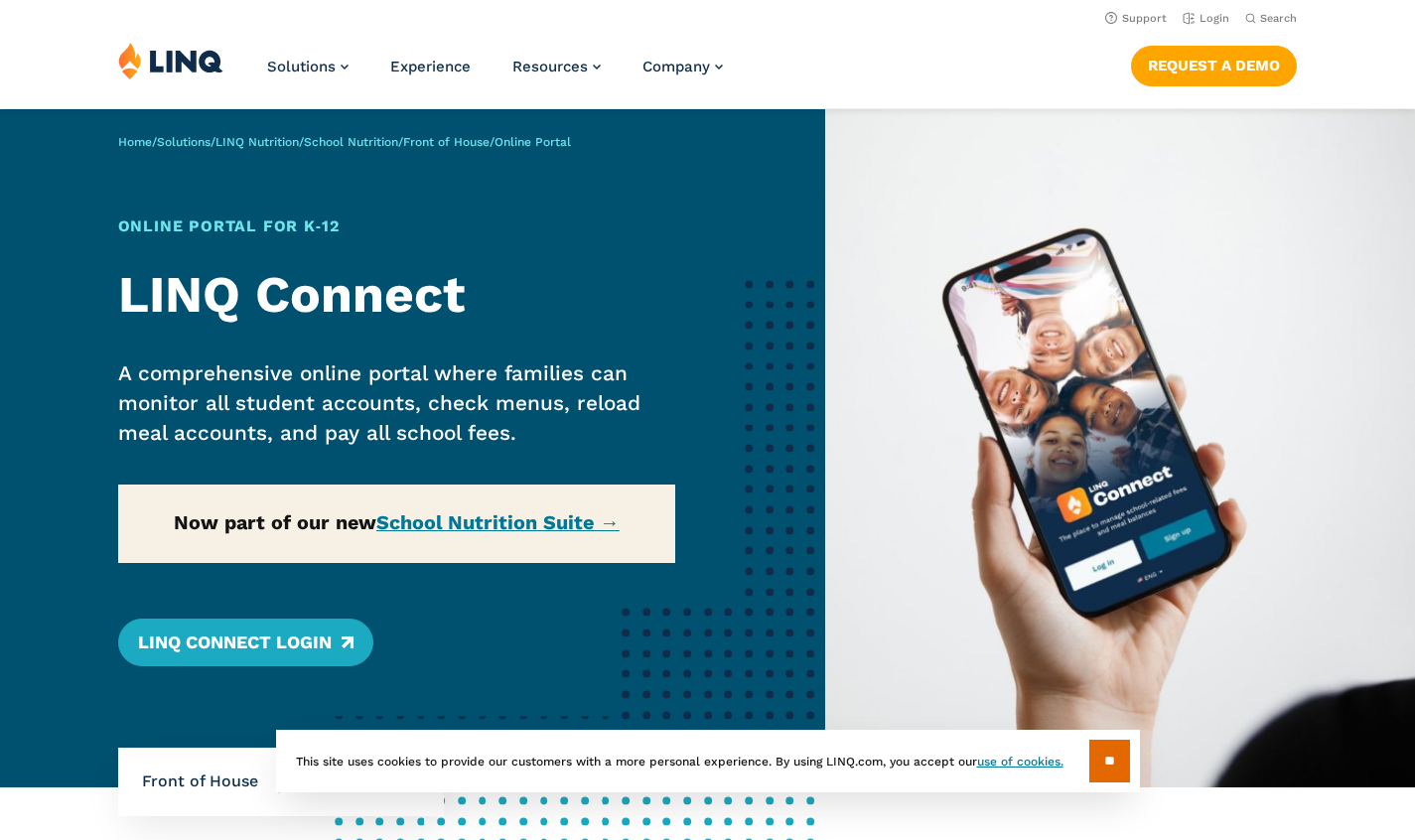 scroll, scrollTop: 0, scrollLeft: 0, axis: both 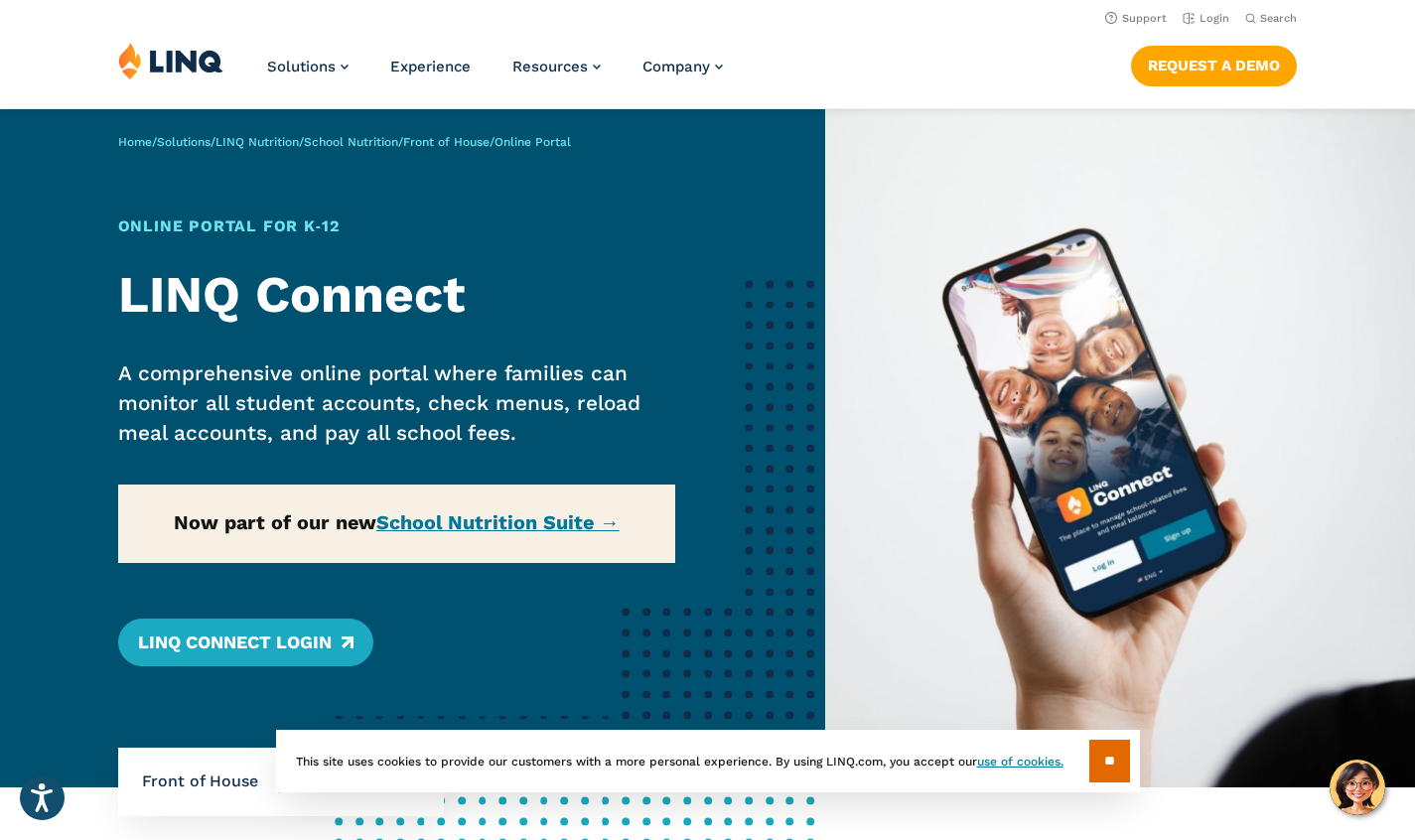 click on "Login" at bounding box center [1205, 18] 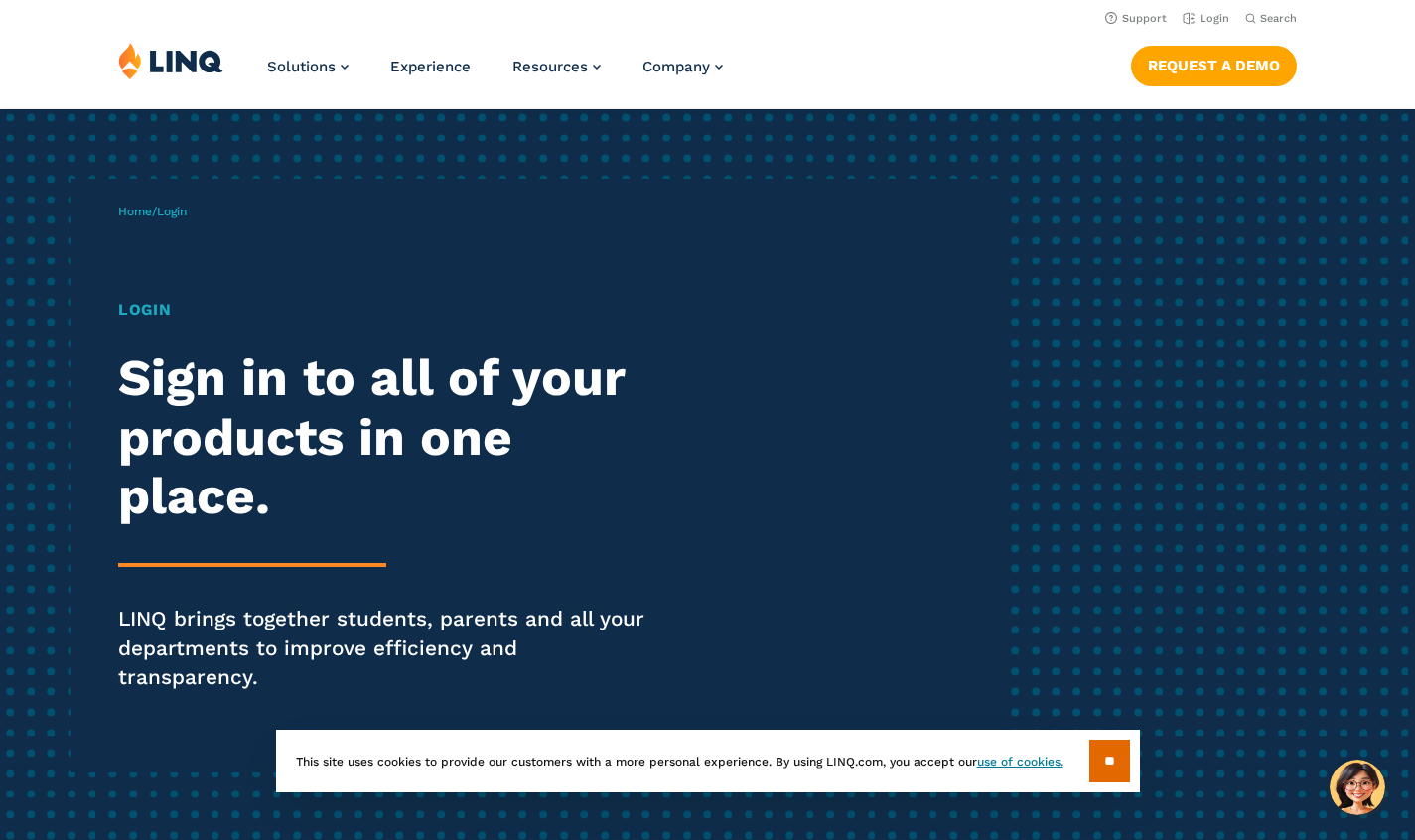 scroll, scrollTop: 0, scrollLeft: 0, axis: both 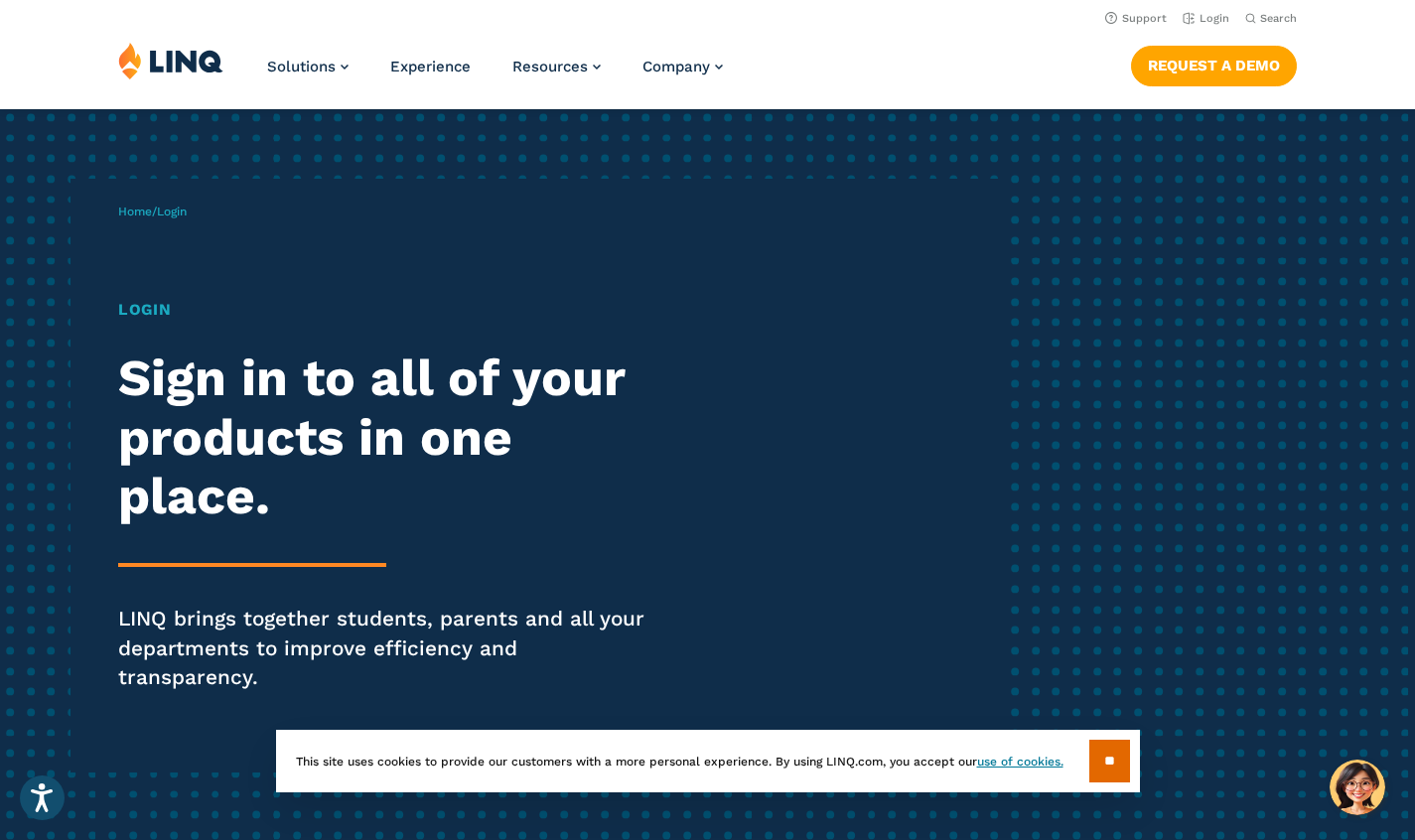 click on "**" at bounding box center (1109, 761) 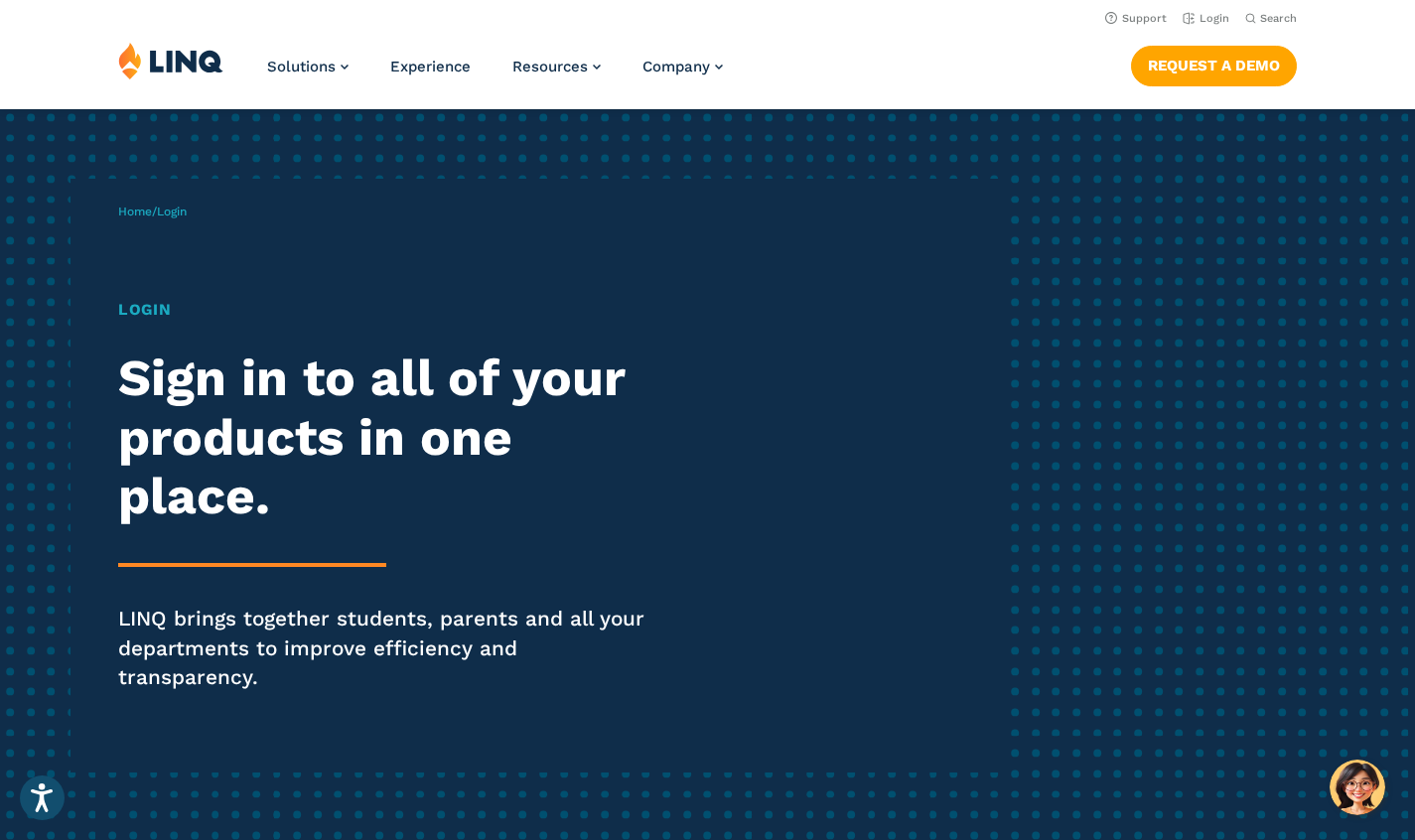 click on "Login" at bounding box center [390, 310] 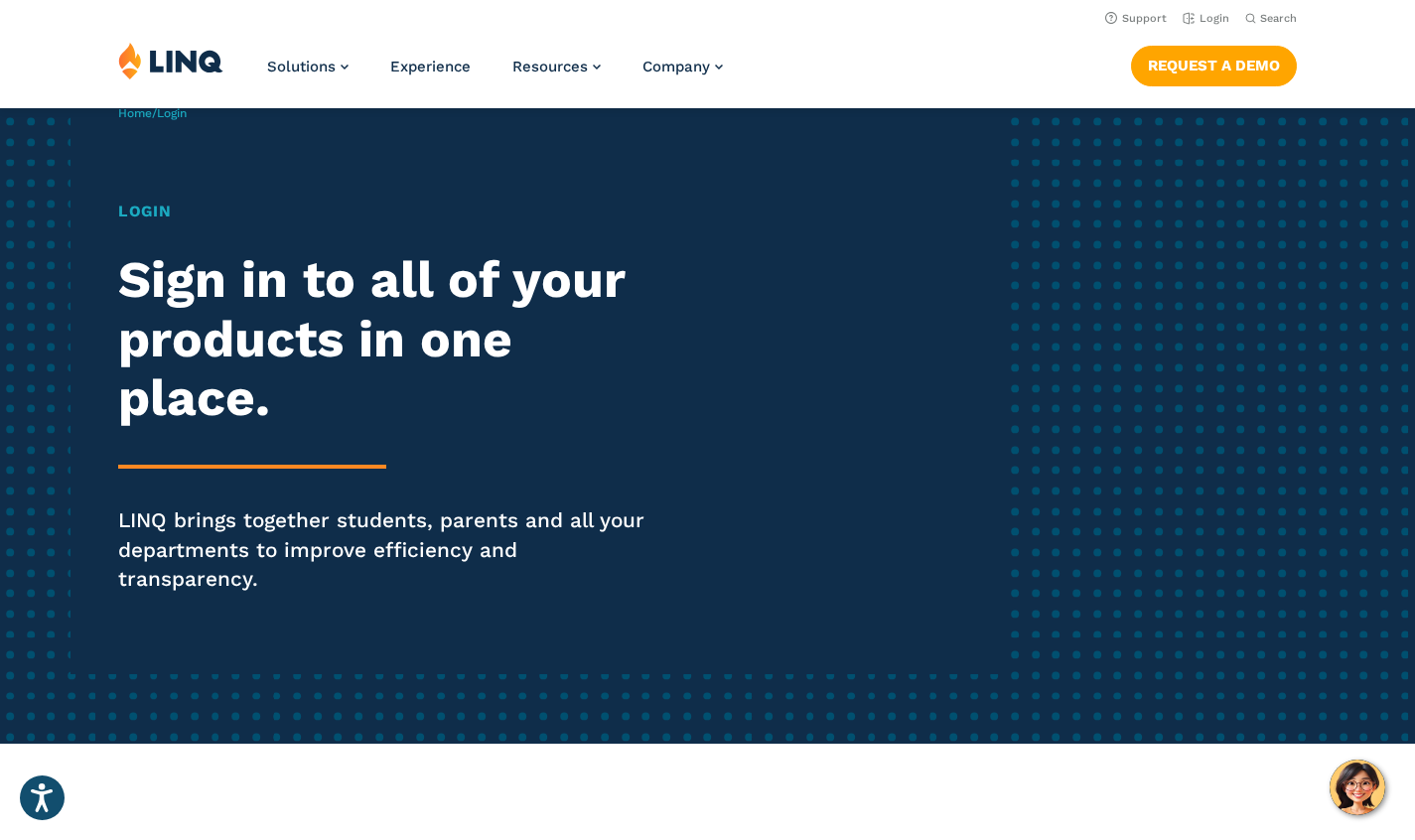 scroll, scrollTop: 0, scrollLeft: 0, axis: both 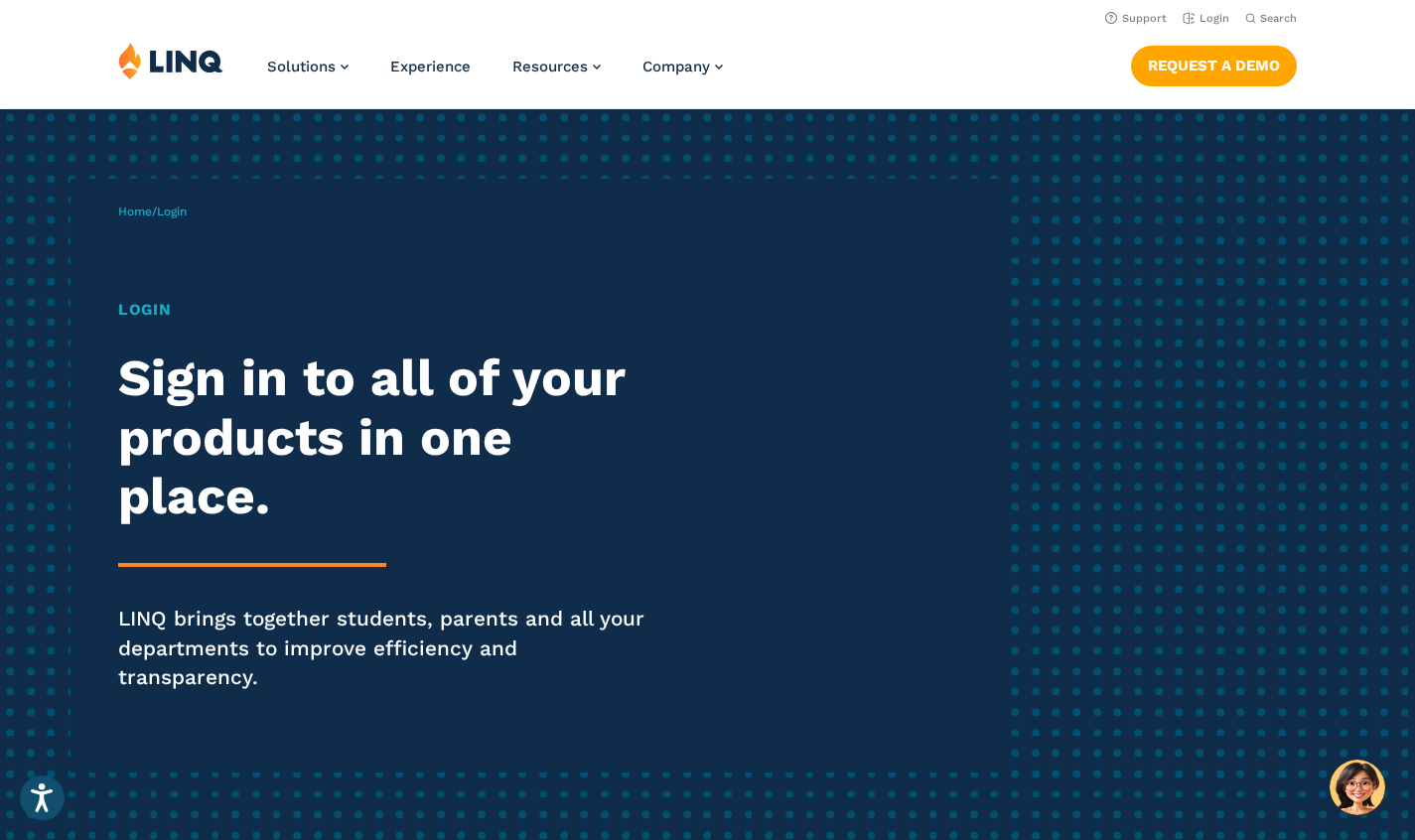 click on "Login" at bounding box center [1205, 18] 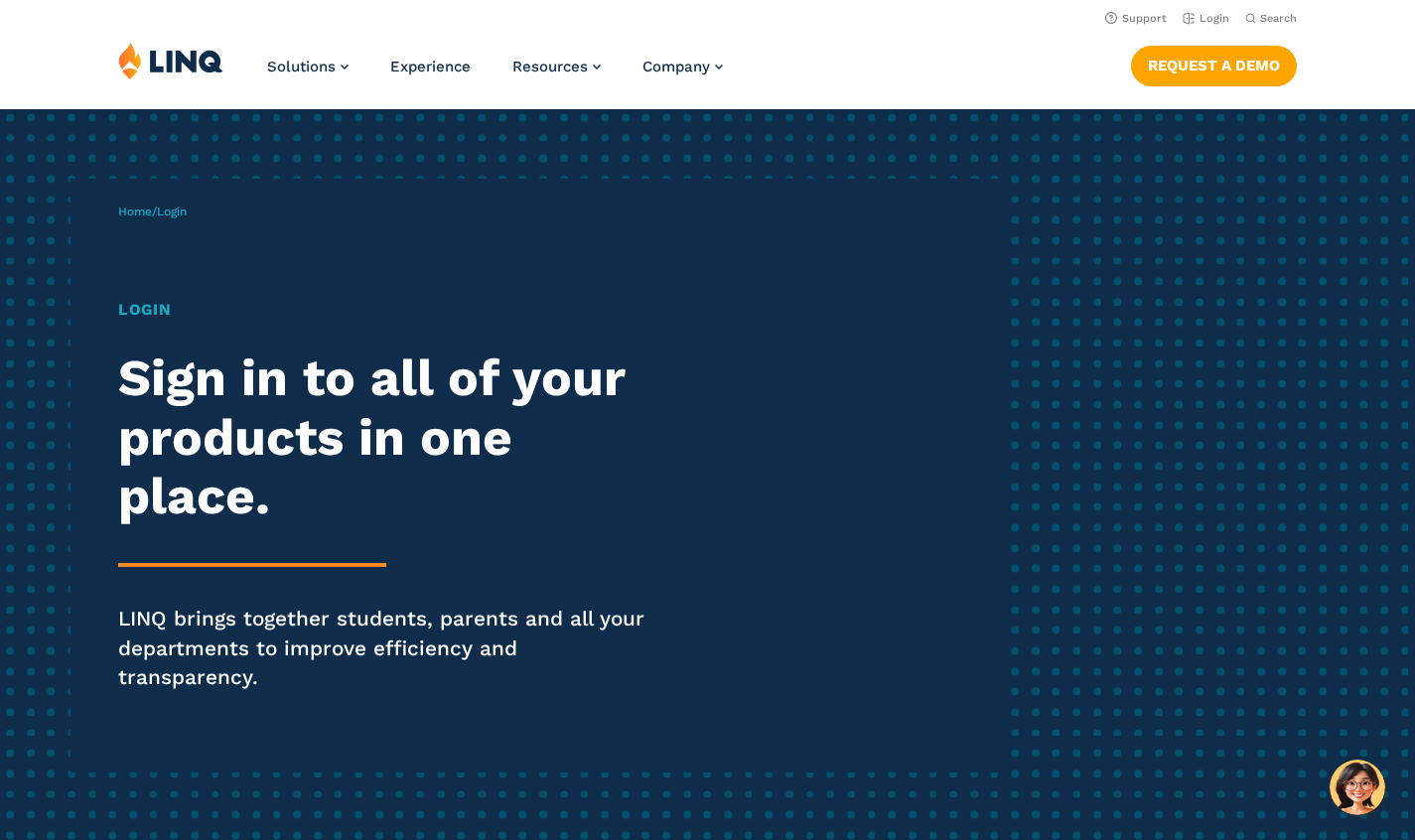 scroll, scrollTop: 0, scrollLeft: 0, axis: both 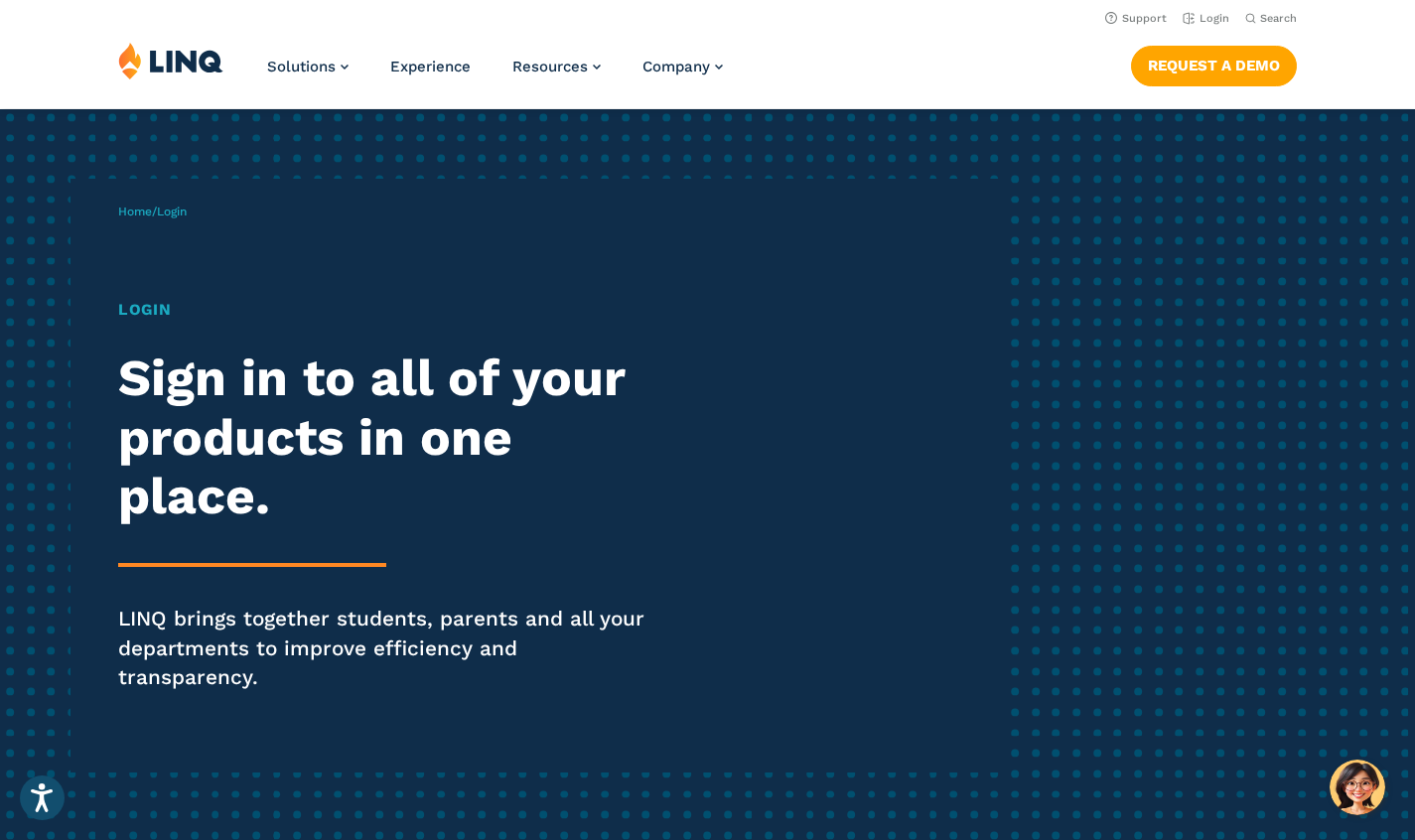 click on "Home  /  Login
Login
Sign in to all of your products in one place.
LINQ brings together students, parents and all your departments to improve efficiency and transparency." at bounding box center [560, 476] 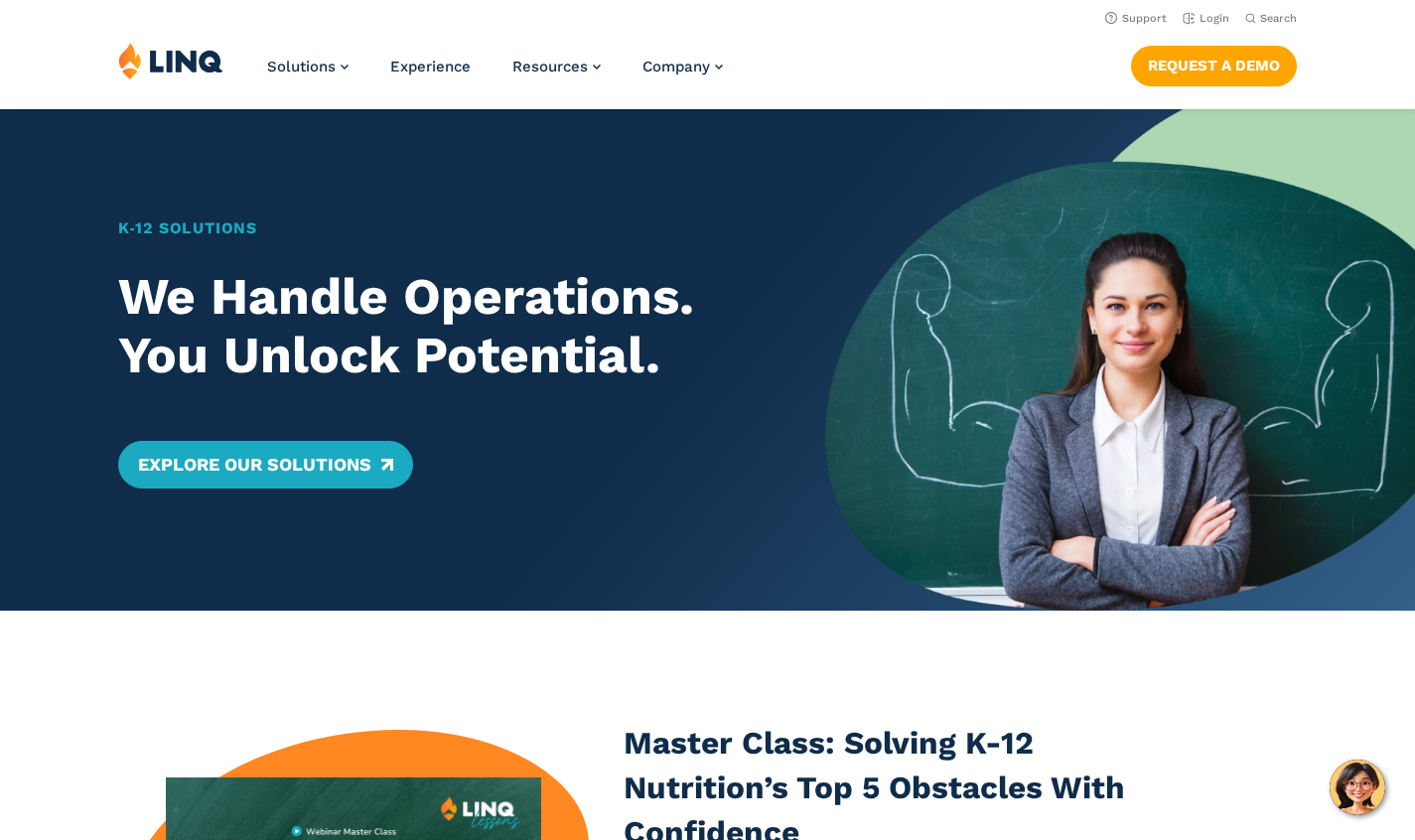 scroll, scrollTop: 0, scrollLeft: 0, axis: both 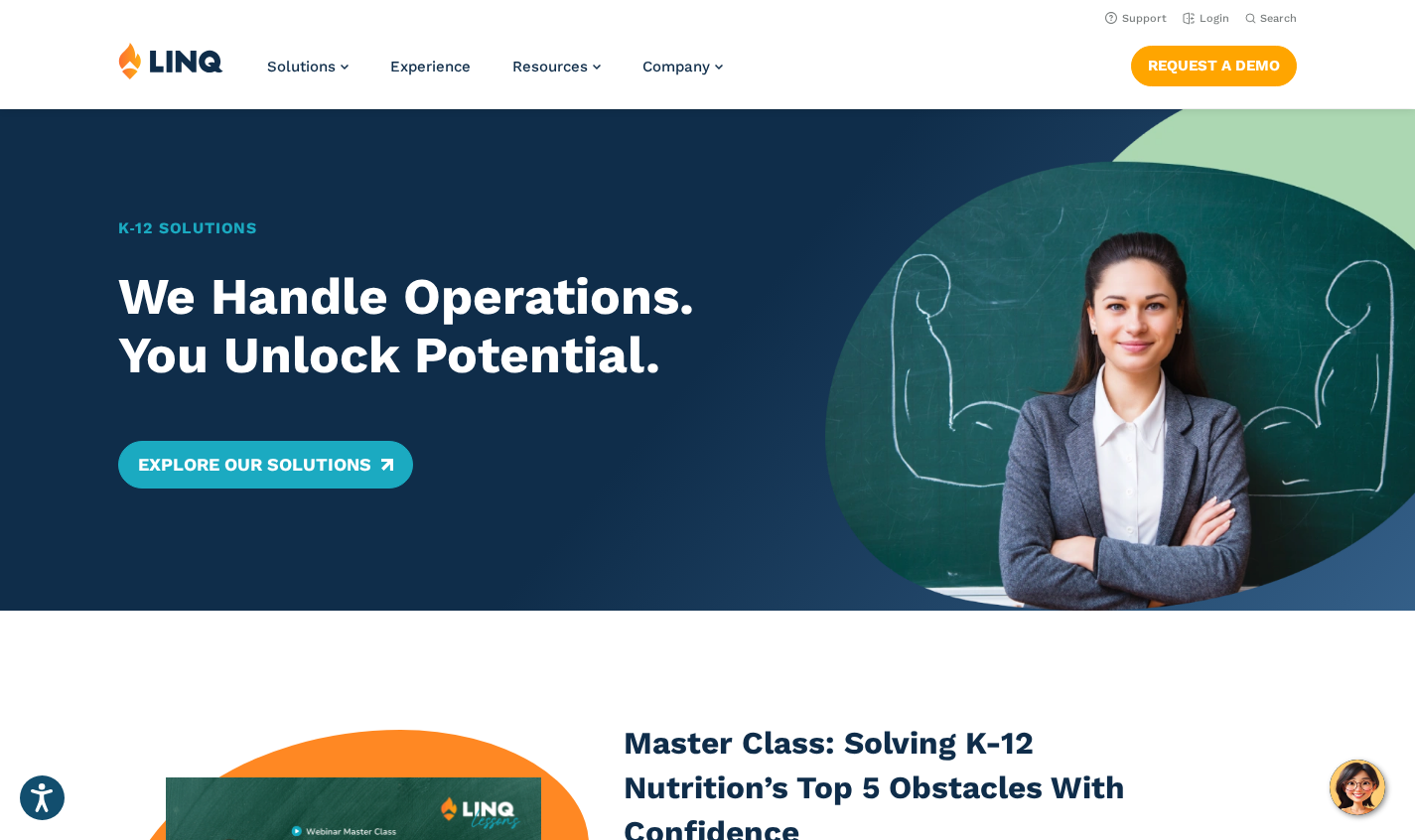 click on "Login" at bounding box center [1205, 17] 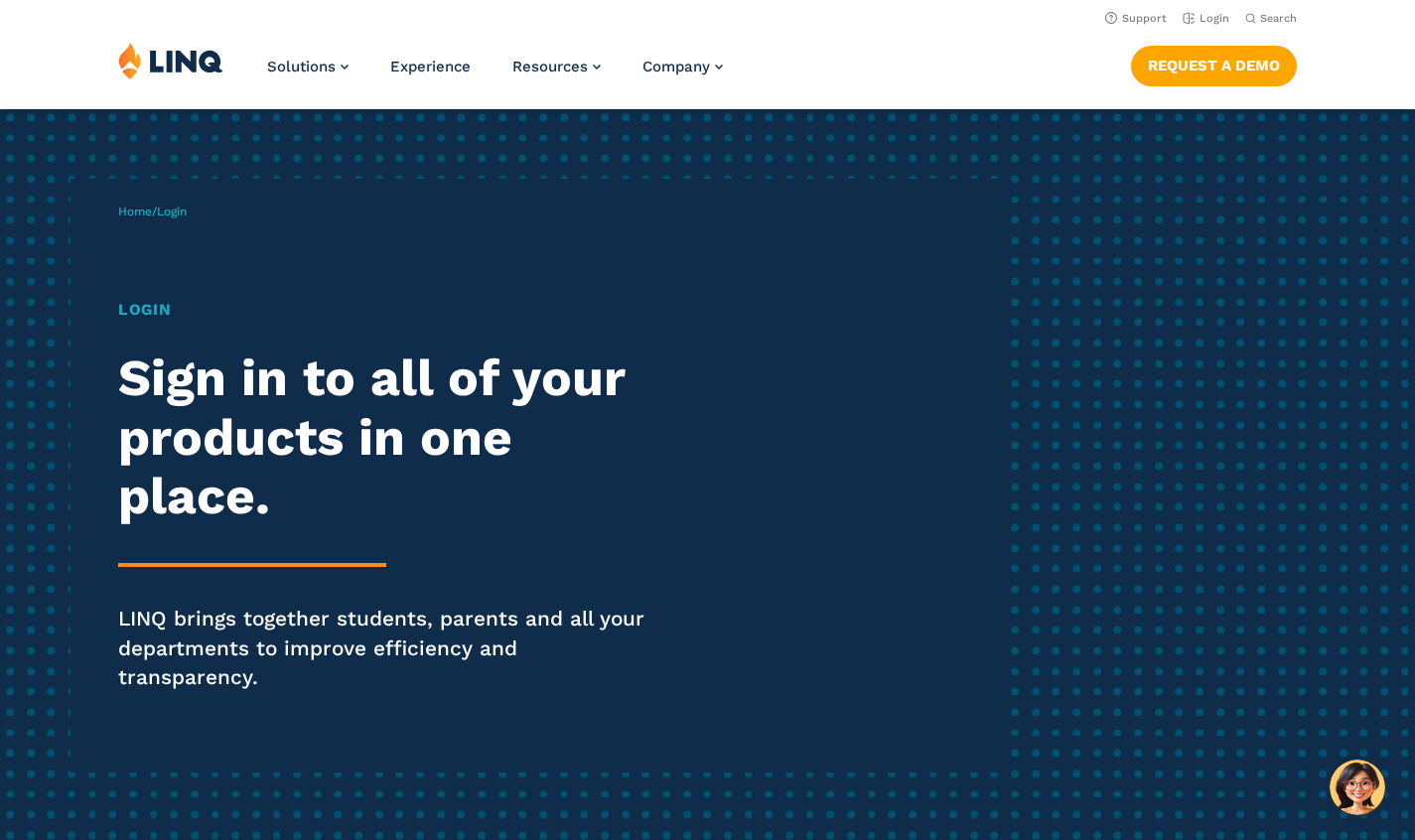 scroll, scrollTop: 0, scrollLeft: 0, axis: both 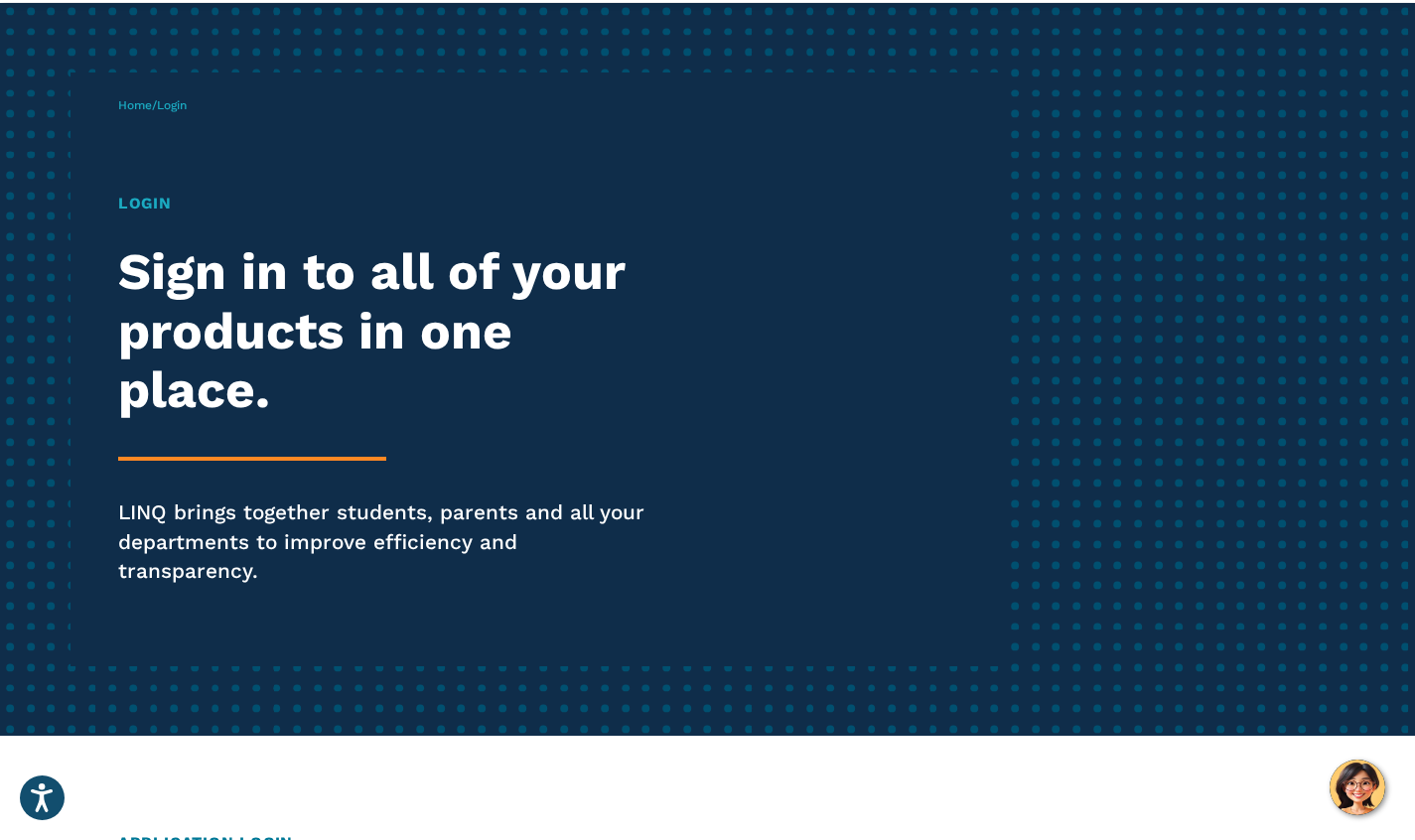 click on "Sign in to all of your products in one place." at bounding box center (390, 330) 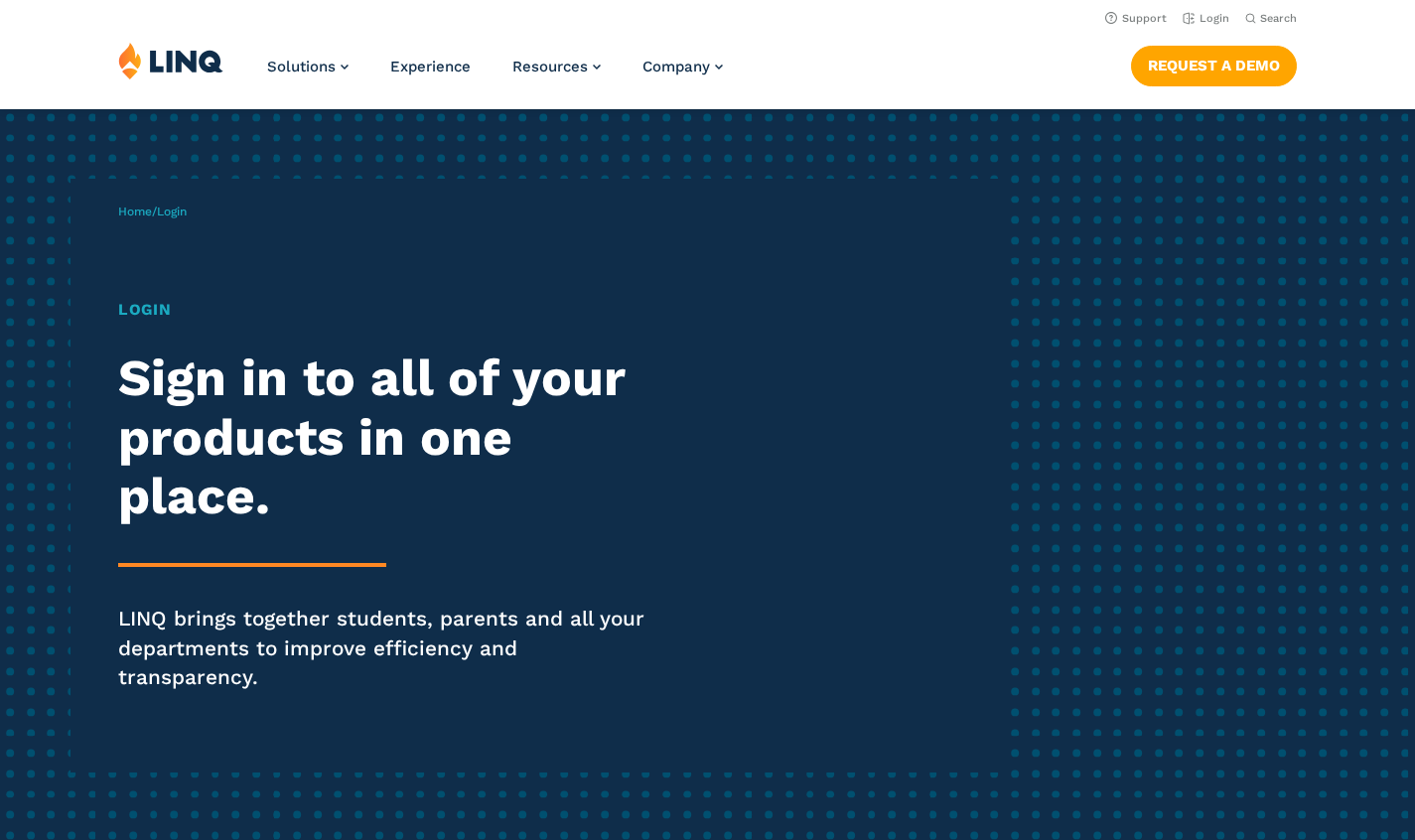 scroll, scrollTop: 0, scrollLeft: 0, axis: both 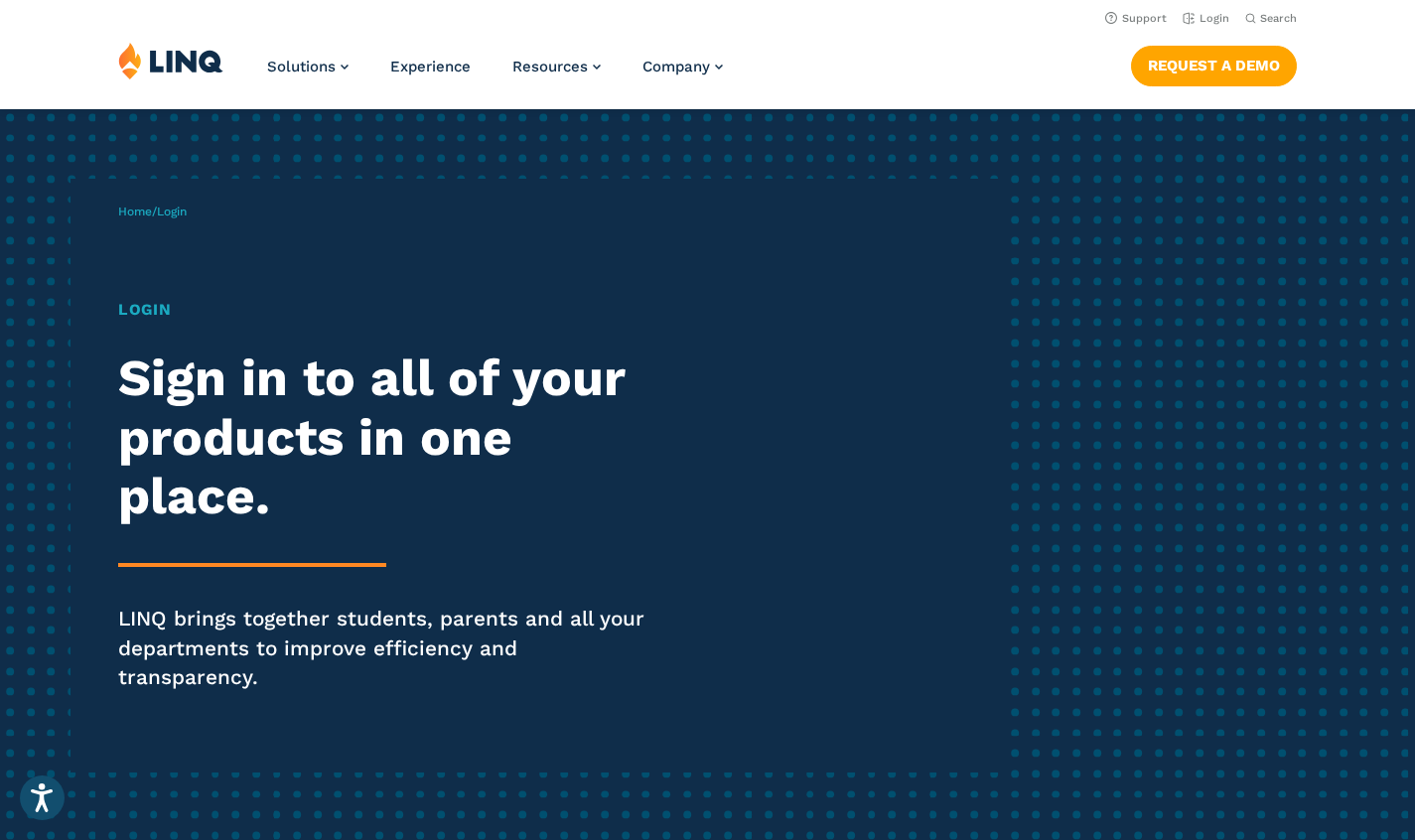 click on "Home  /  Login" at bounding box center [152, 211] 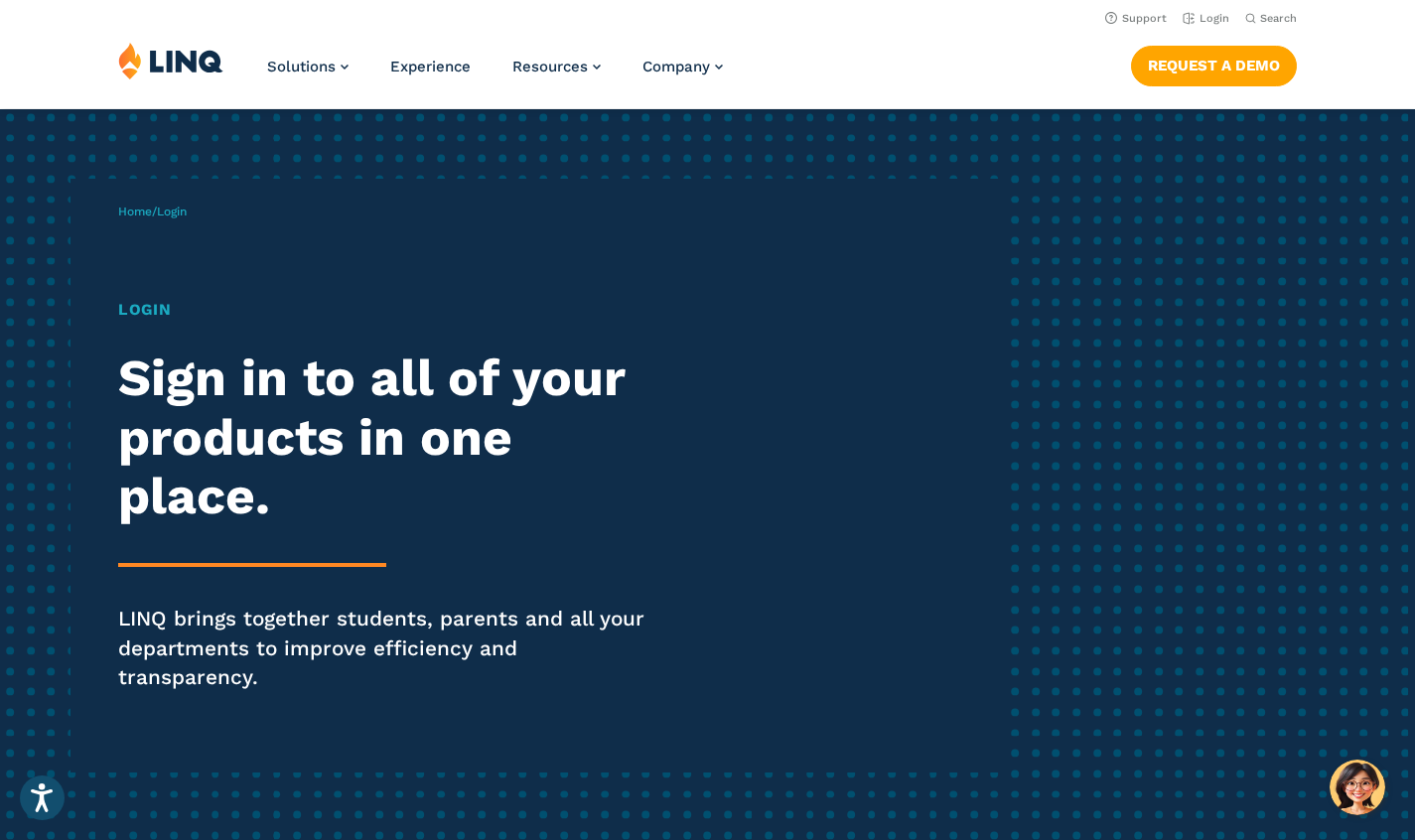 click on "Home  /  Login
Login
Sign in to all of your products in one place.
LINQ brings together students, parents and all your departments to improve efficiency and transparency." at bounding box center (560, 476) 